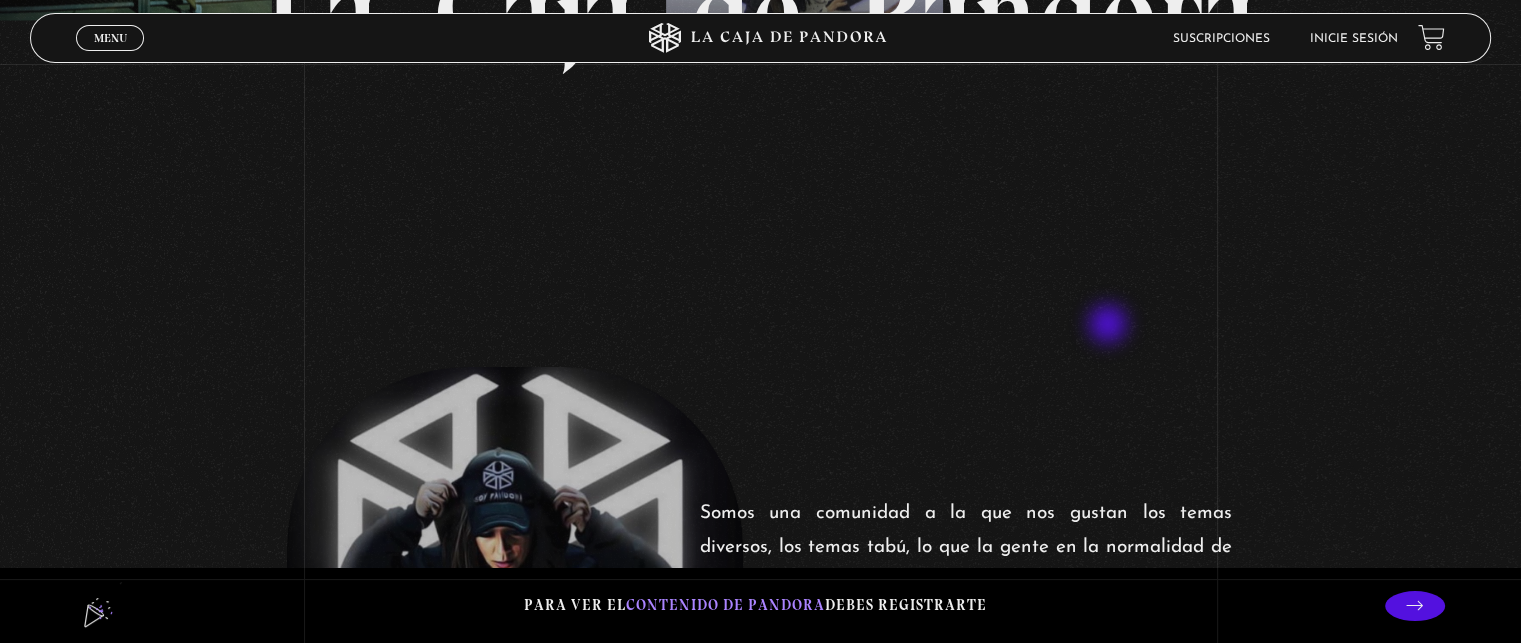 scroll, scrollTop: 0, scrollLeft: 0, axis: both 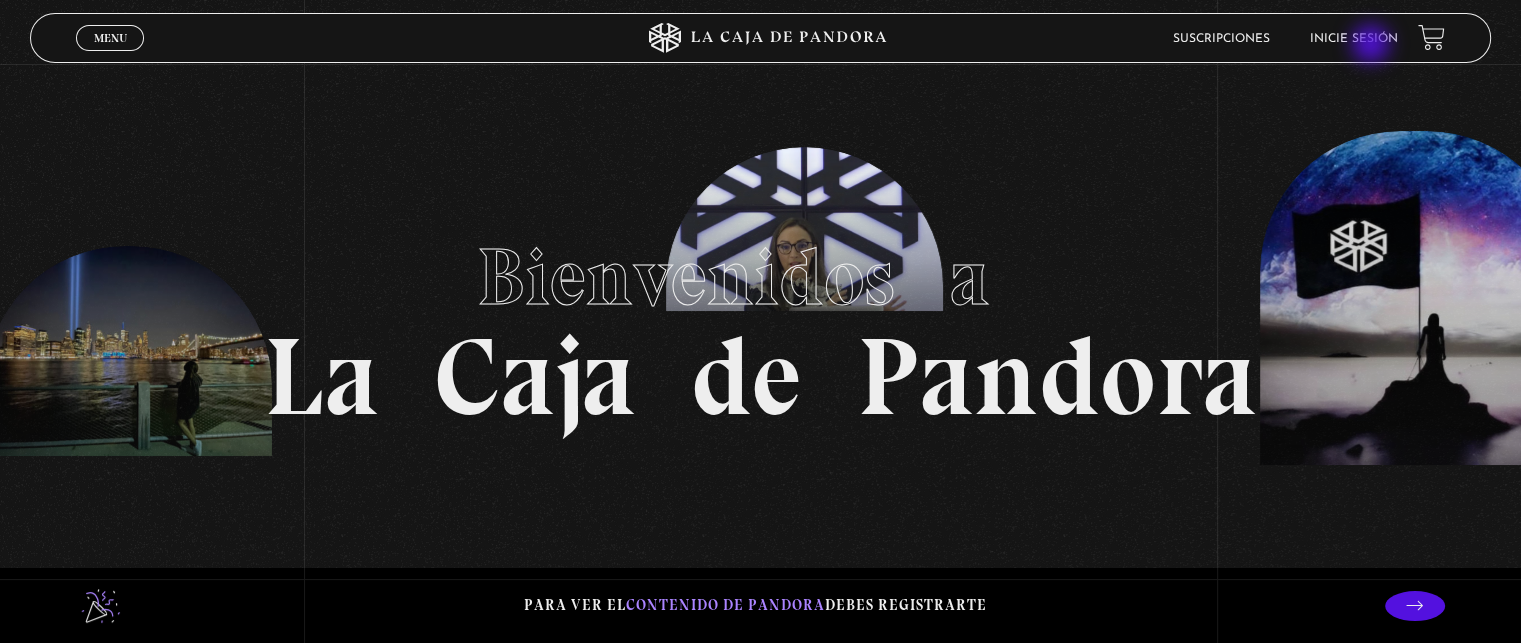 click on "Inicie sesión" at bounding box center [1354, 38] 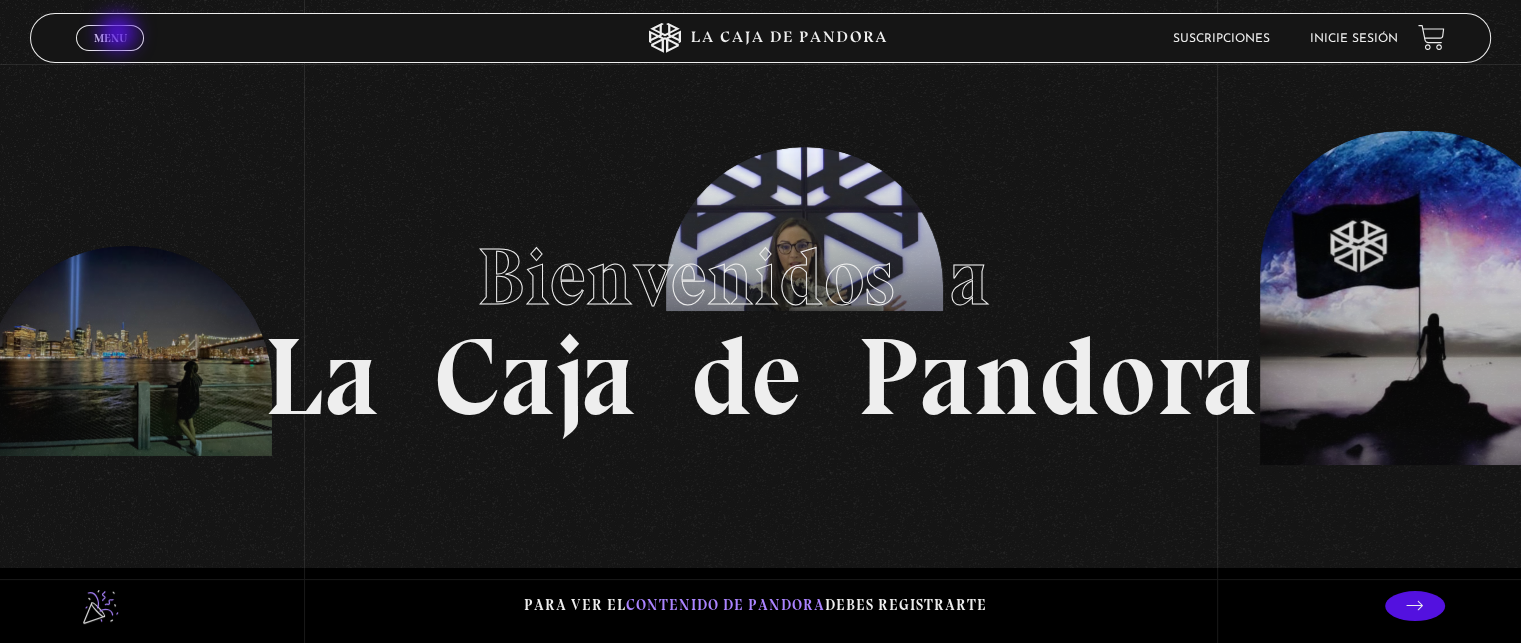 click on "Menu" at bounding box center (110, 38) 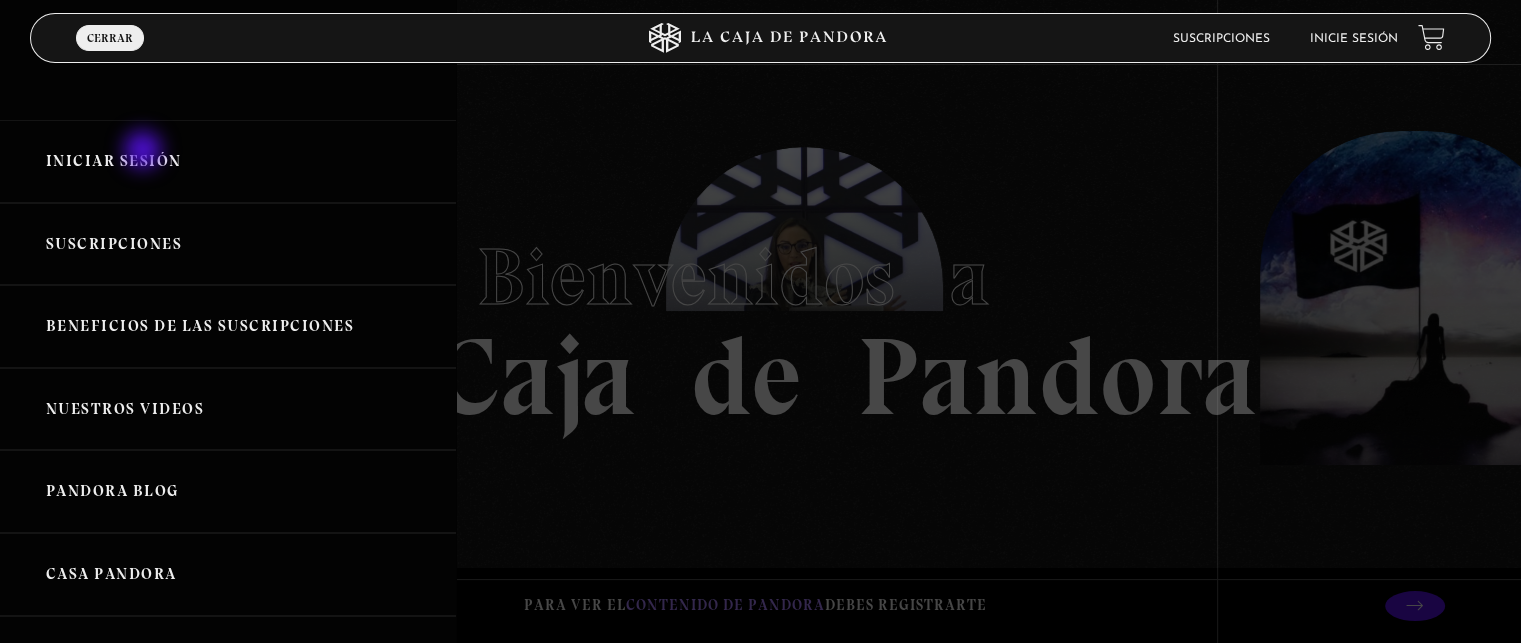 click on "Iniciar Sesión" at bounding box center [228, 161] 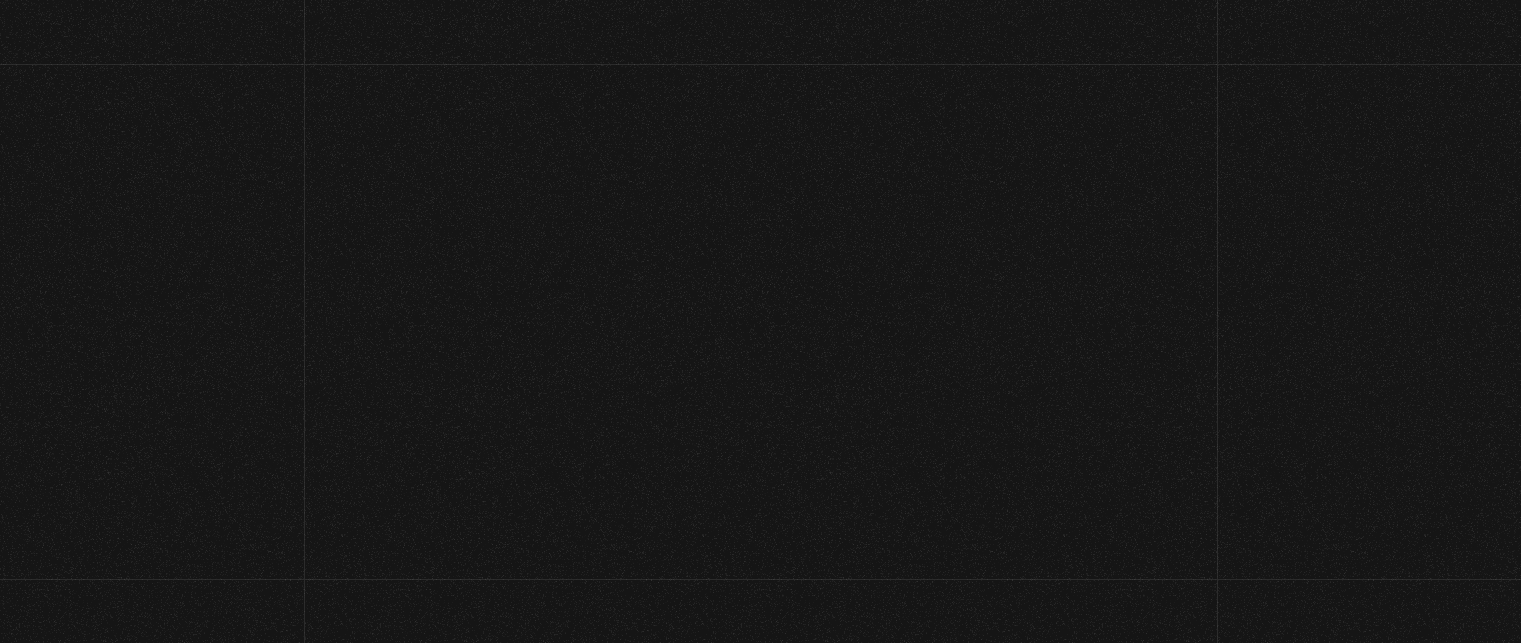 scroll, scrollTop: 0, scrollLeft: 0, axis: both 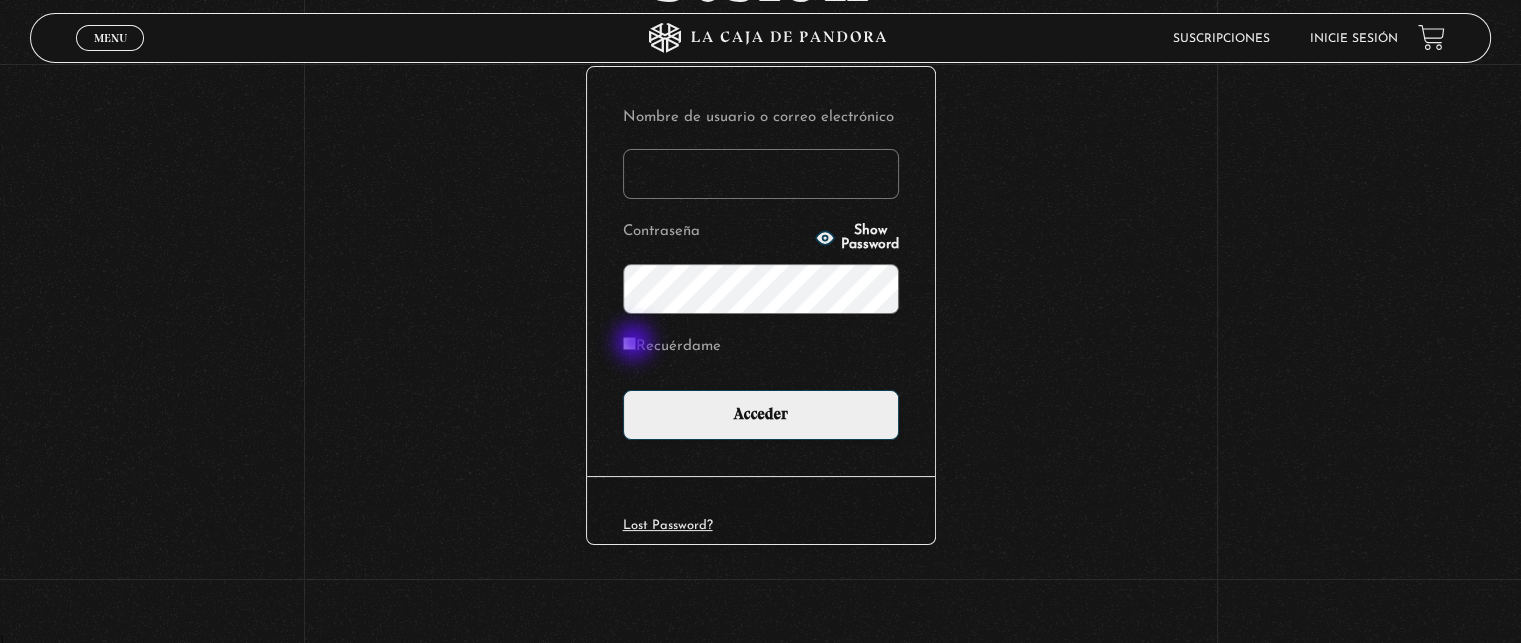 type on "sharonmorales3149@gmail.com" 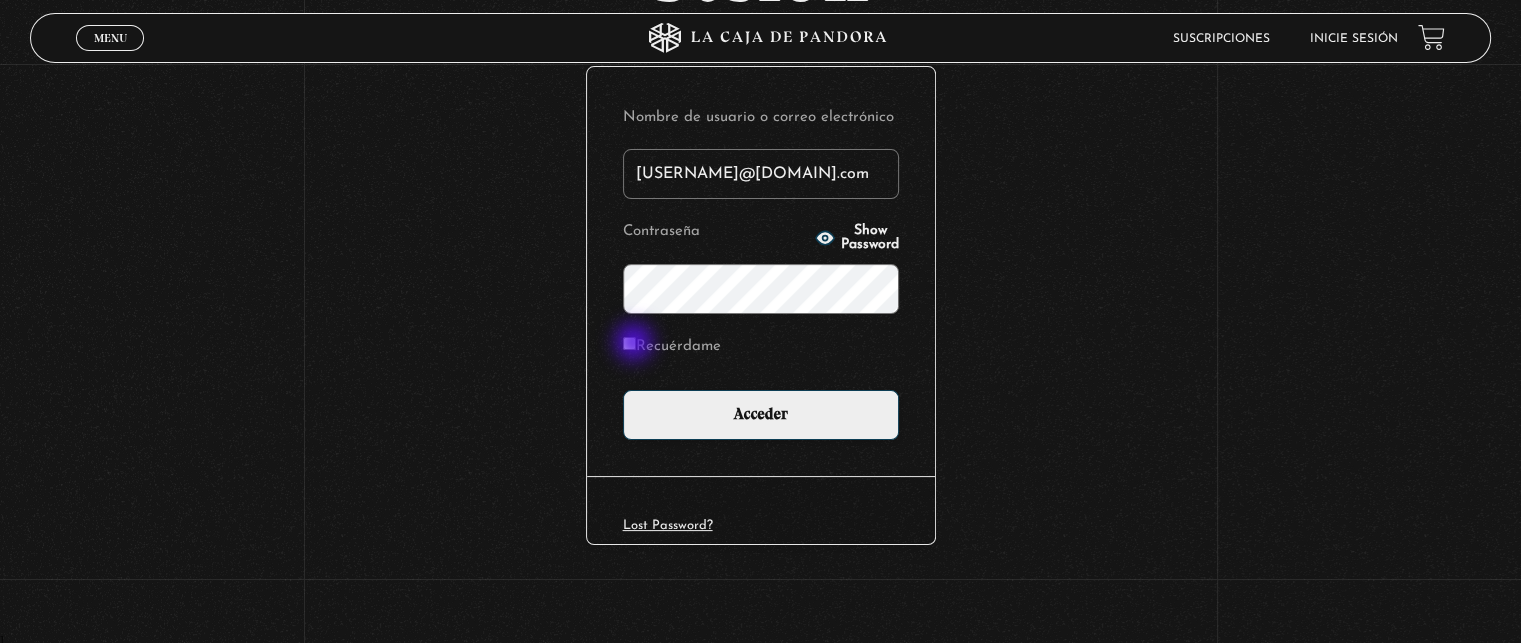 click on "Recuérdame" at bounding box center (629, 343) 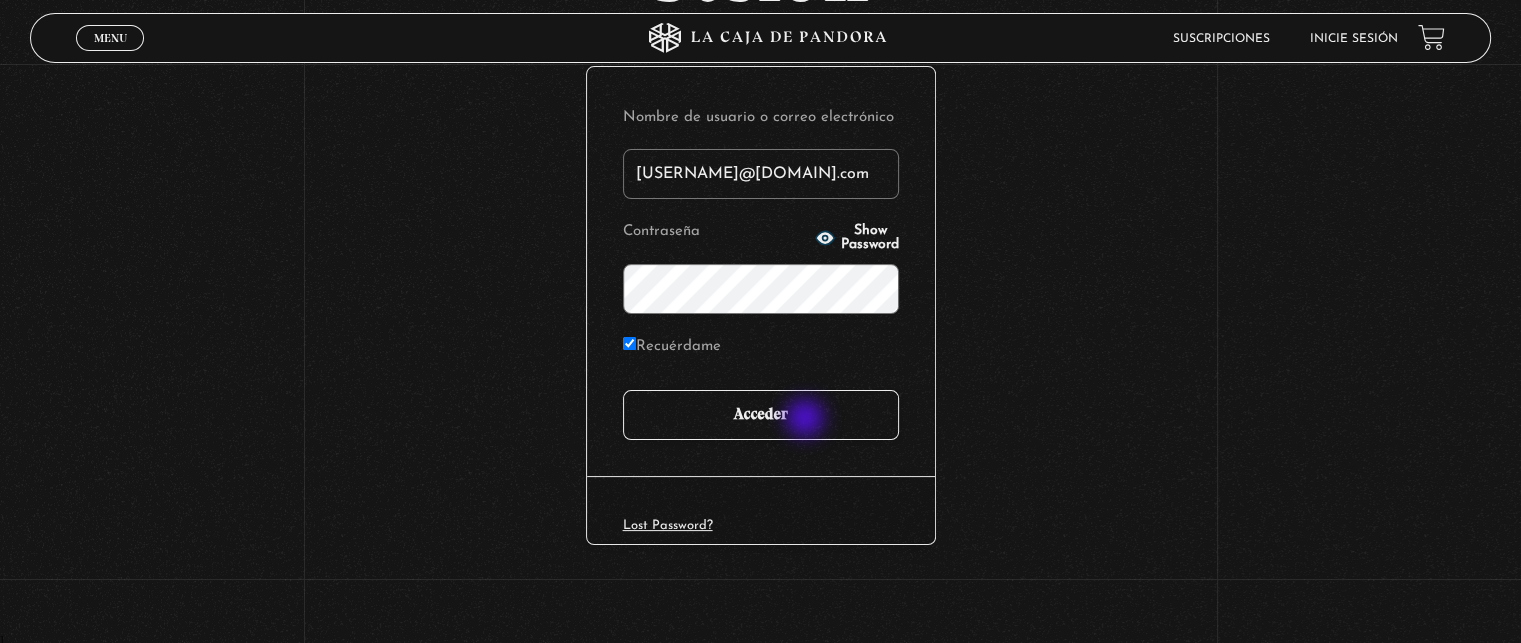 click on "Acceder" at bounding box center [761, 415] 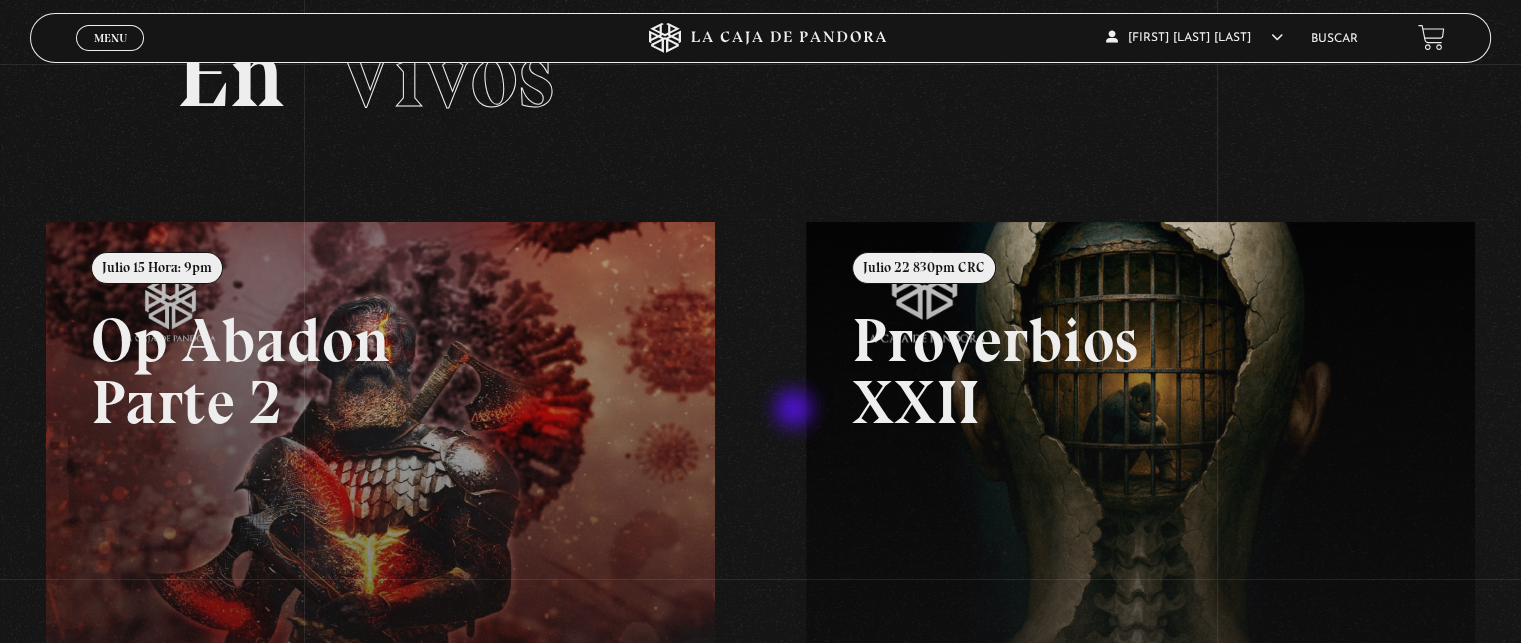 scroll, scrollTop: 0, scrollLeft: 0, axis: both 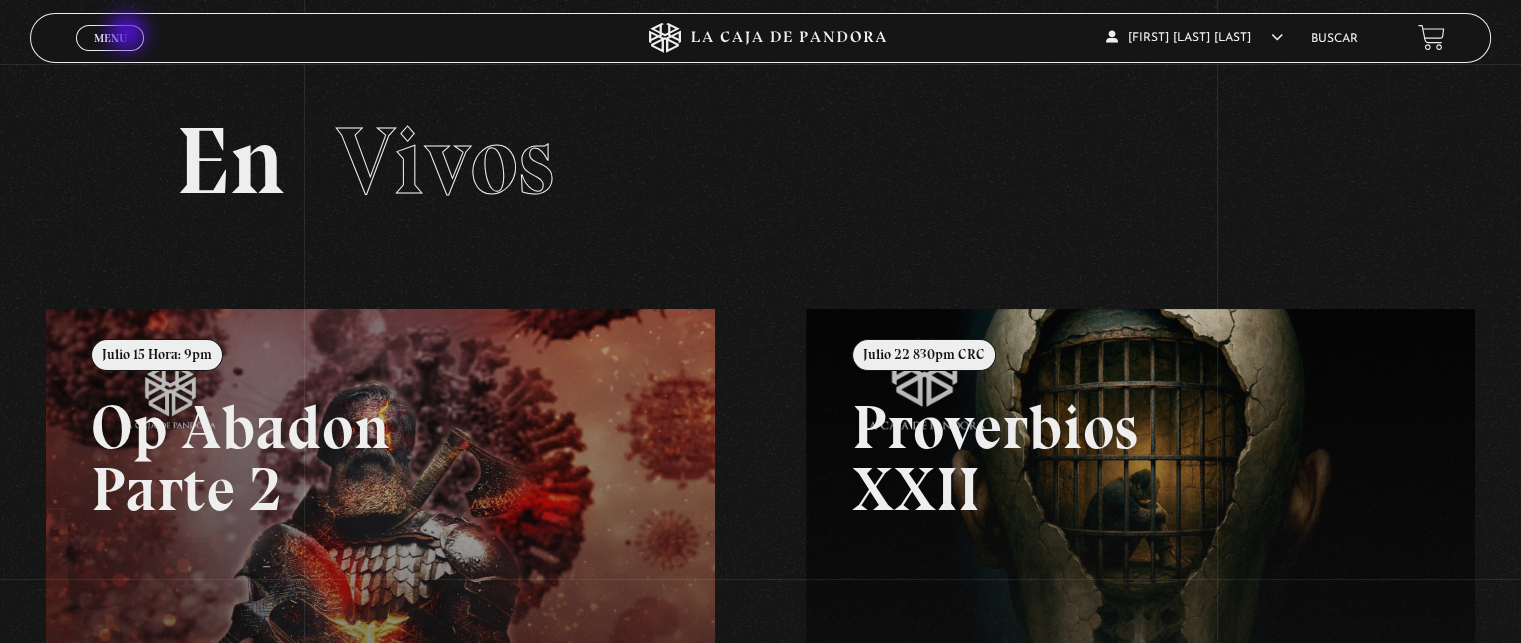 click on "Menu Cerrar" at bounding box center (110, 38) 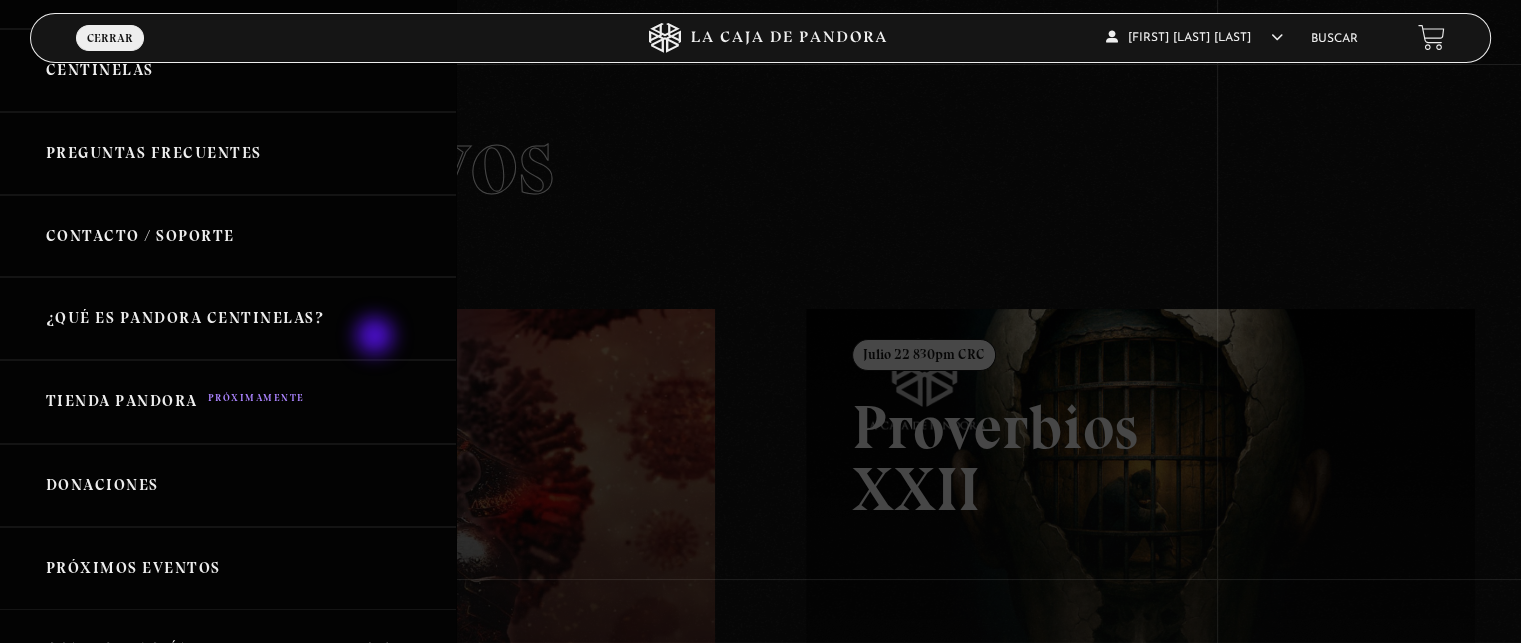 scroll, scrollTop: 0, scrollLeft: 0, axis: both 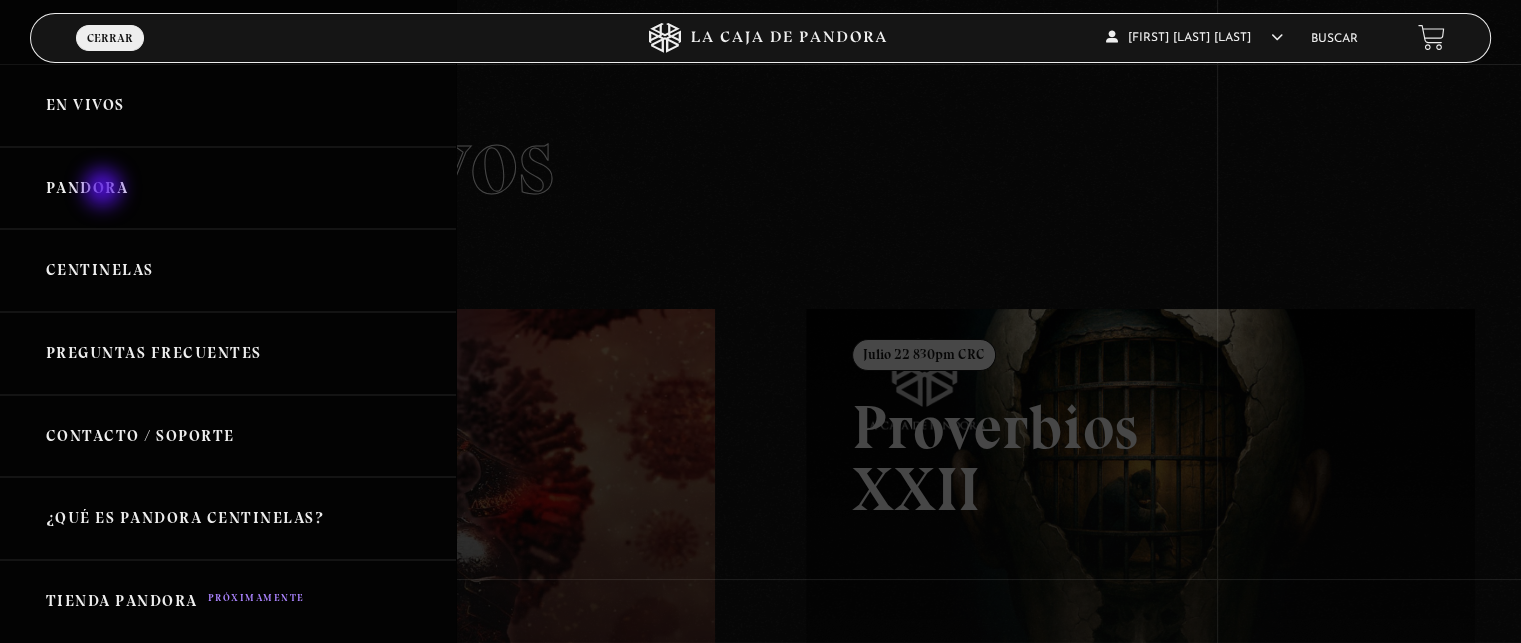 click on "Pandora" at bounding box center [228, 188] 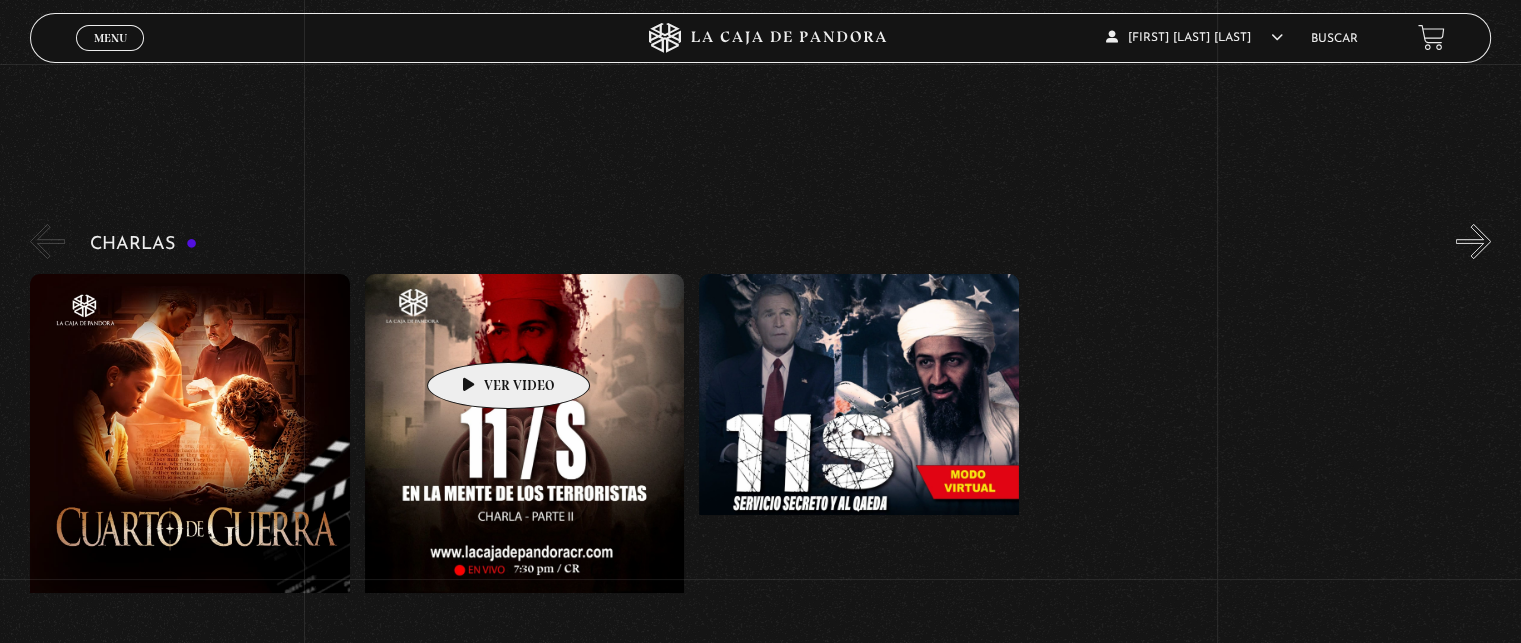 scroll, scrollTop: 300, scrollLeft: 0, axis: vertical 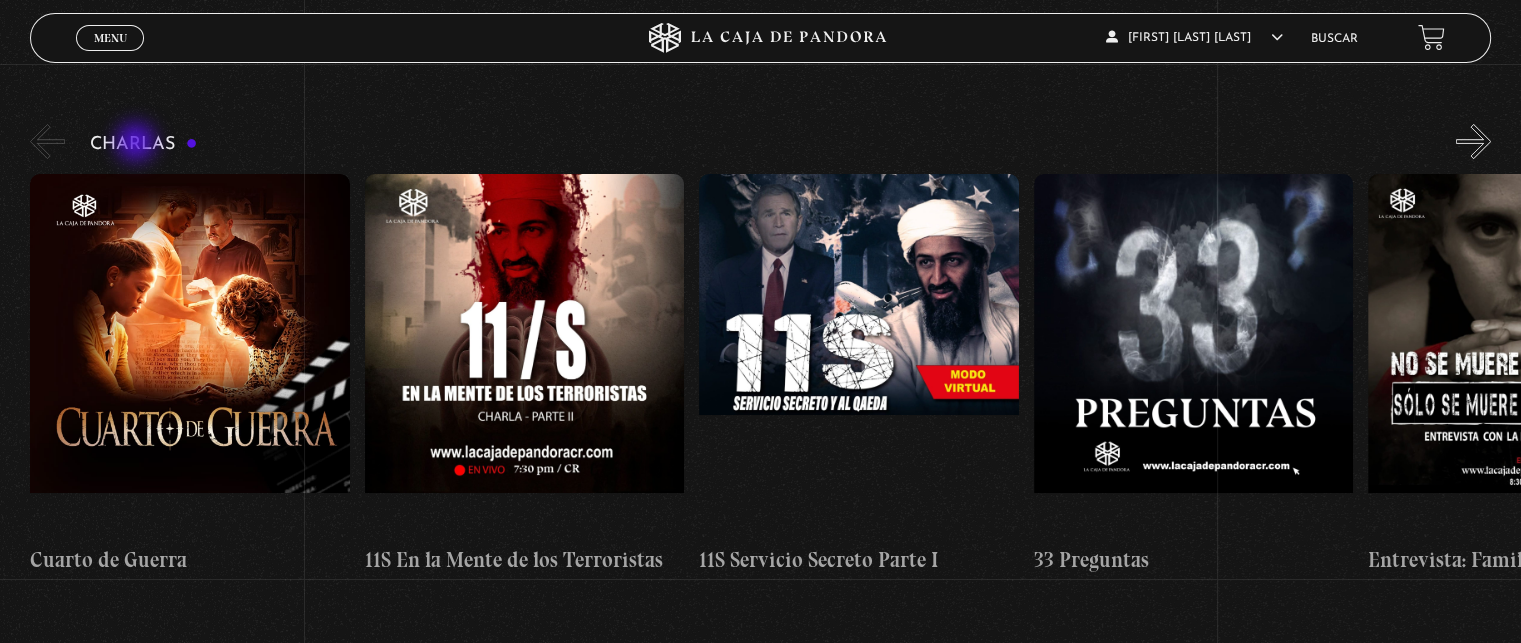 click on "Charlas" at bounding box center (143, 144) 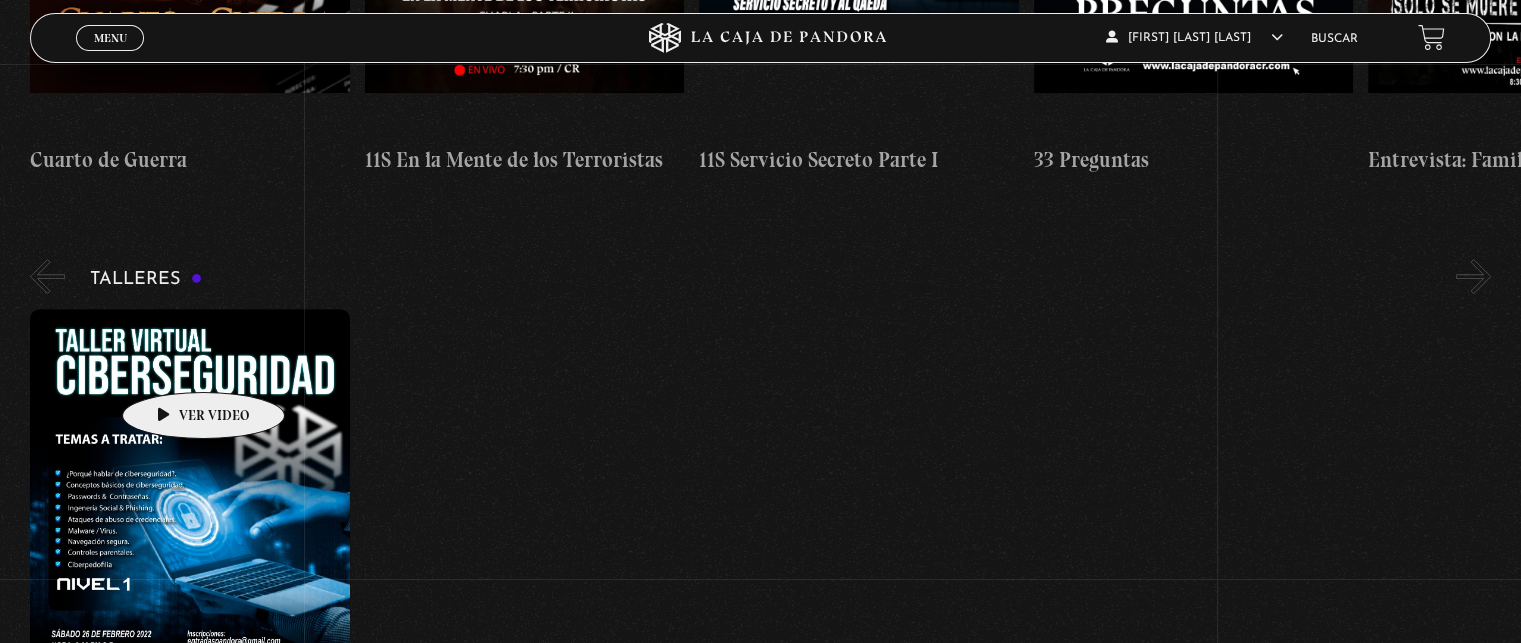 scroll, scrollTop: 300, scrollLeft: 0, axis: vertical 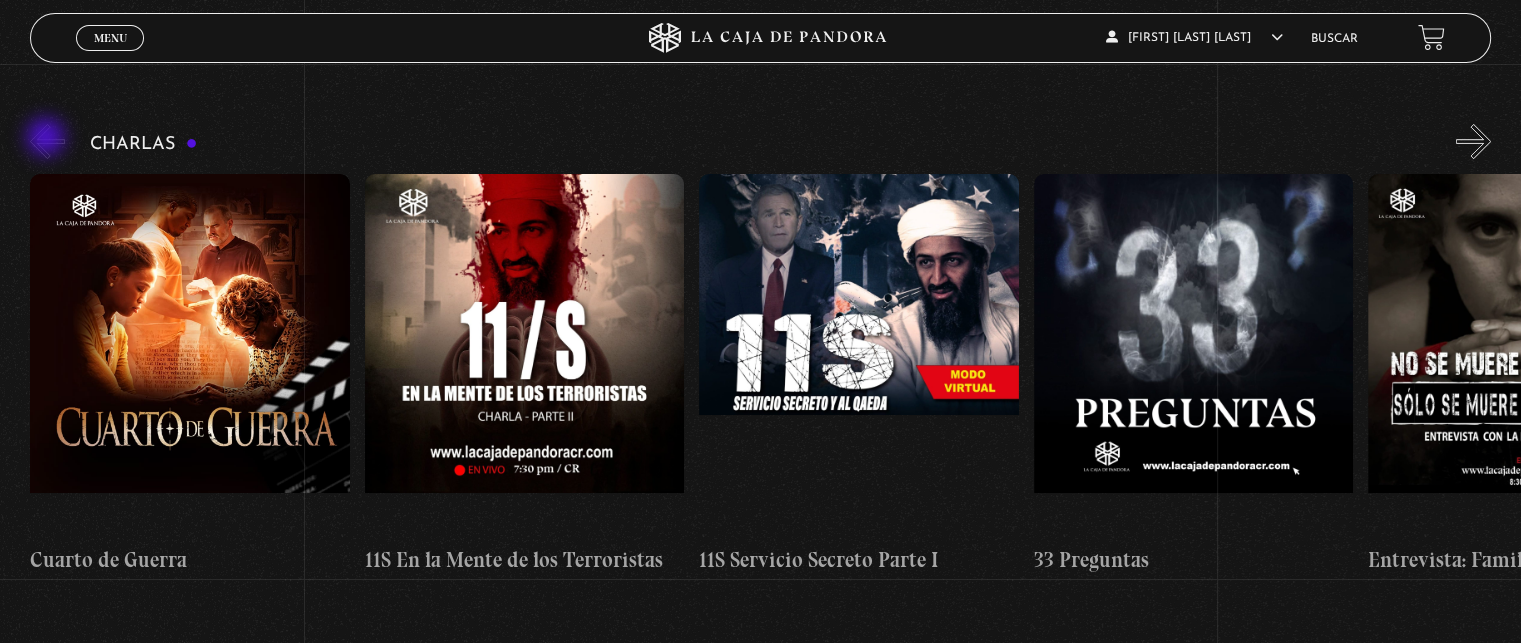 click on "«" at bounding box center (47, 141) 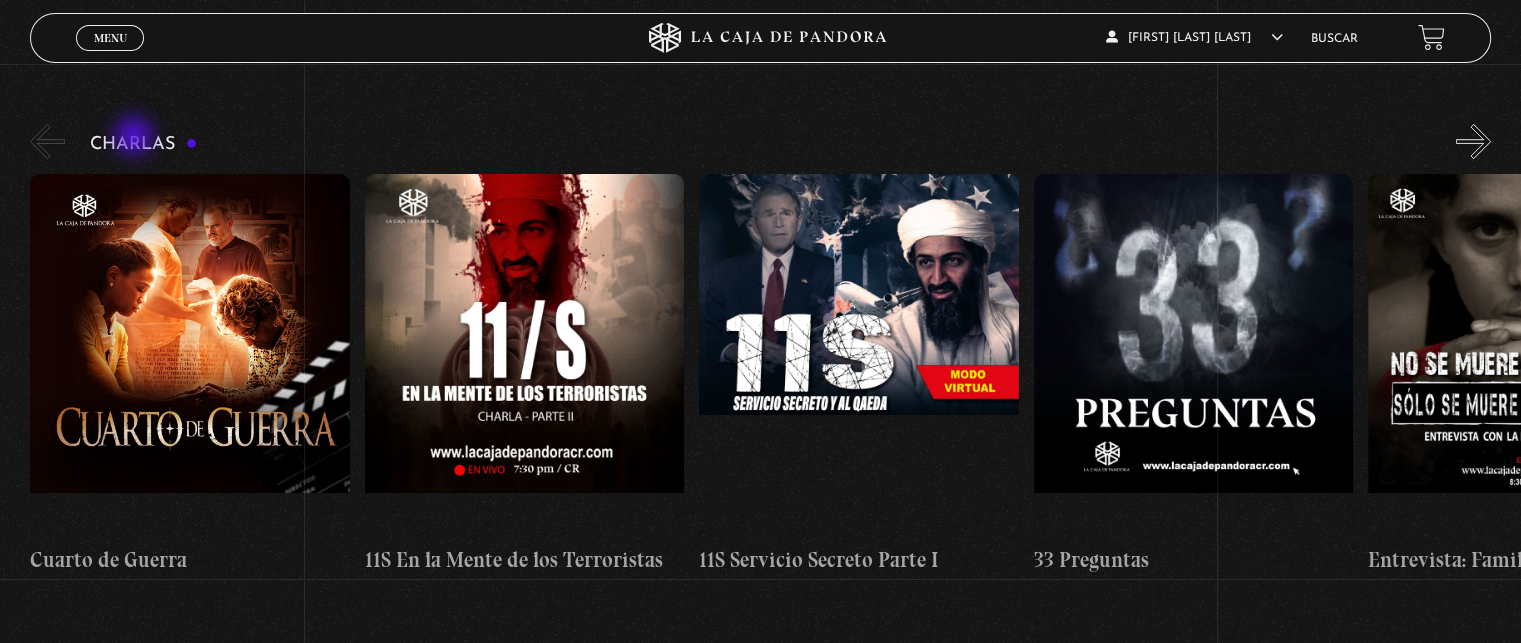 click on "Charlas" at bounding box center [143, 144] 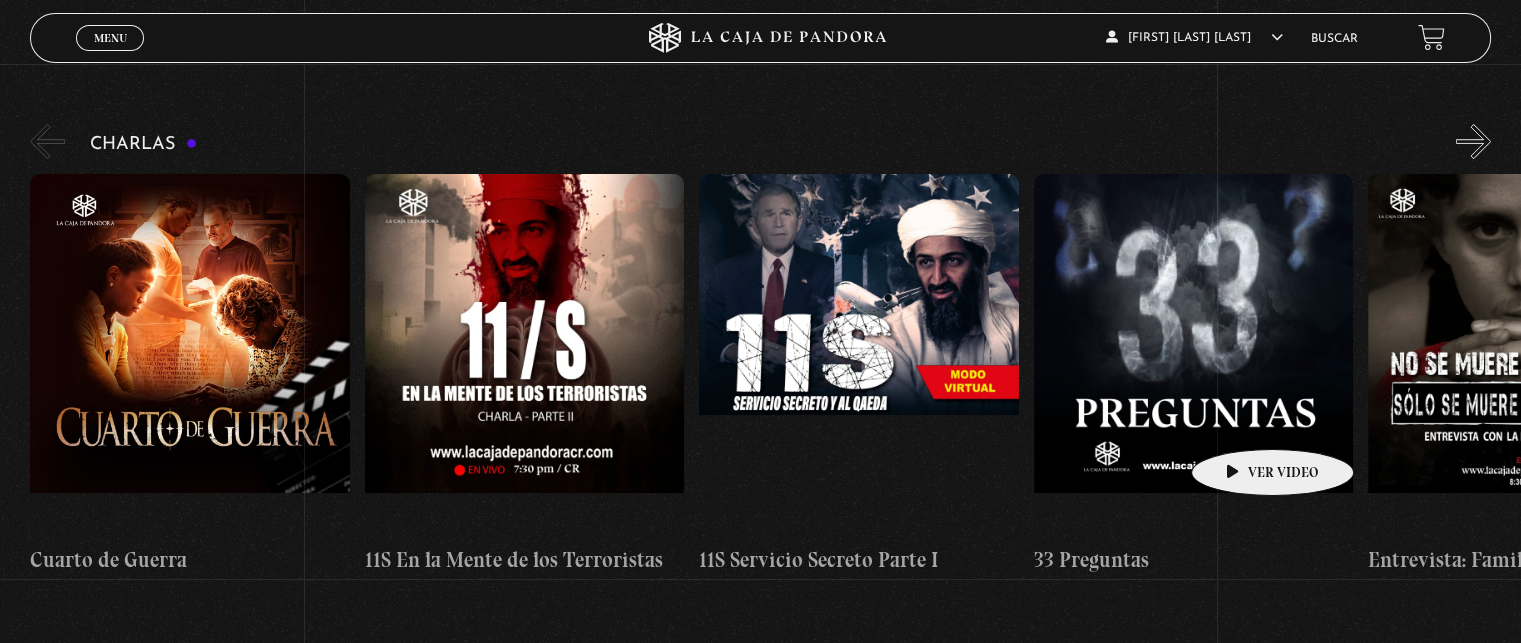 scroll, scrollTop: 0, scrollLeft: 0, axis: both 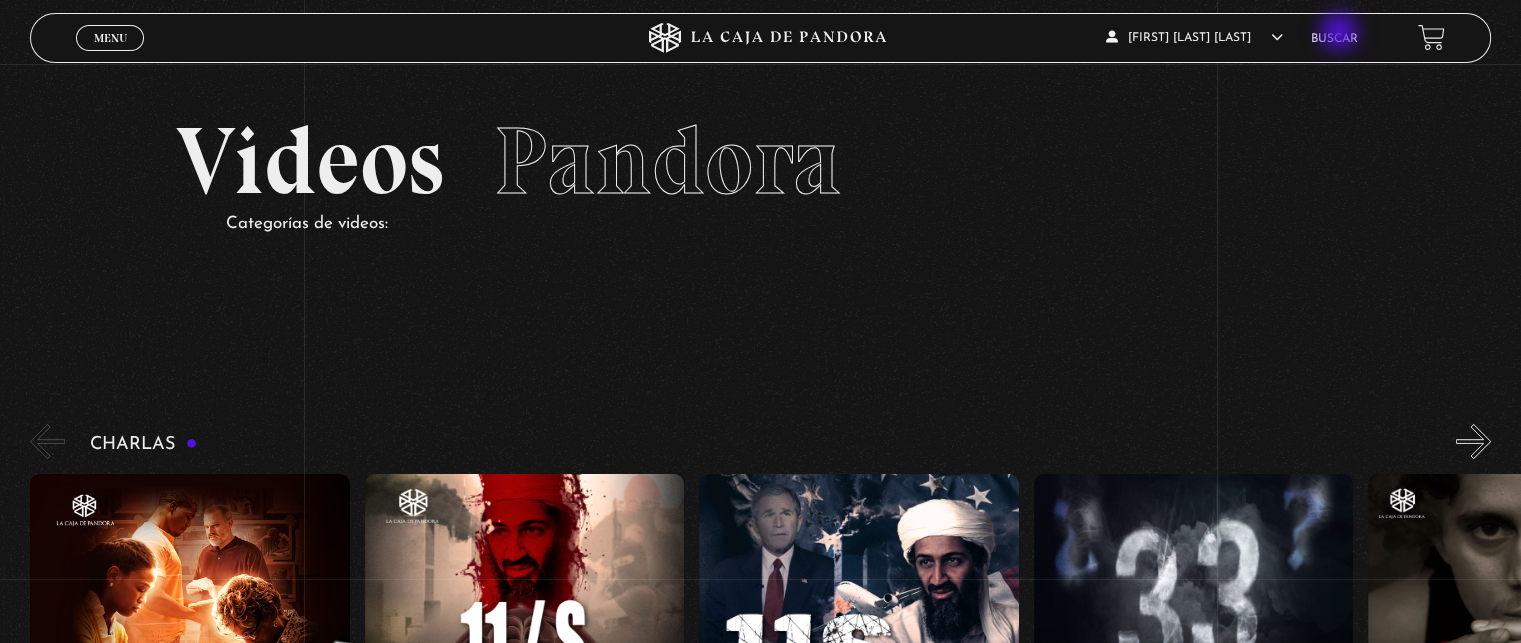 click on "Buscar" at bounding box center [1334, 39] 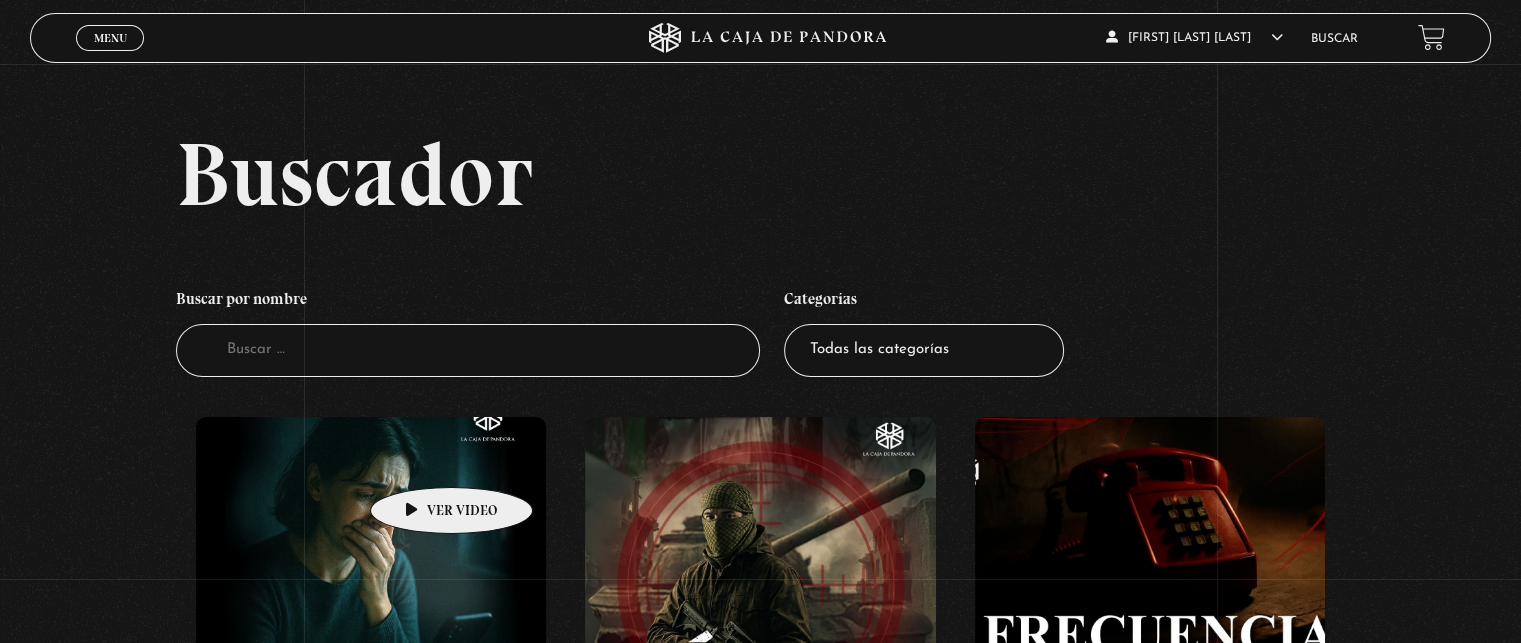 scroll, scrollTop: 200, scrollLeft: 0, axis: vertical 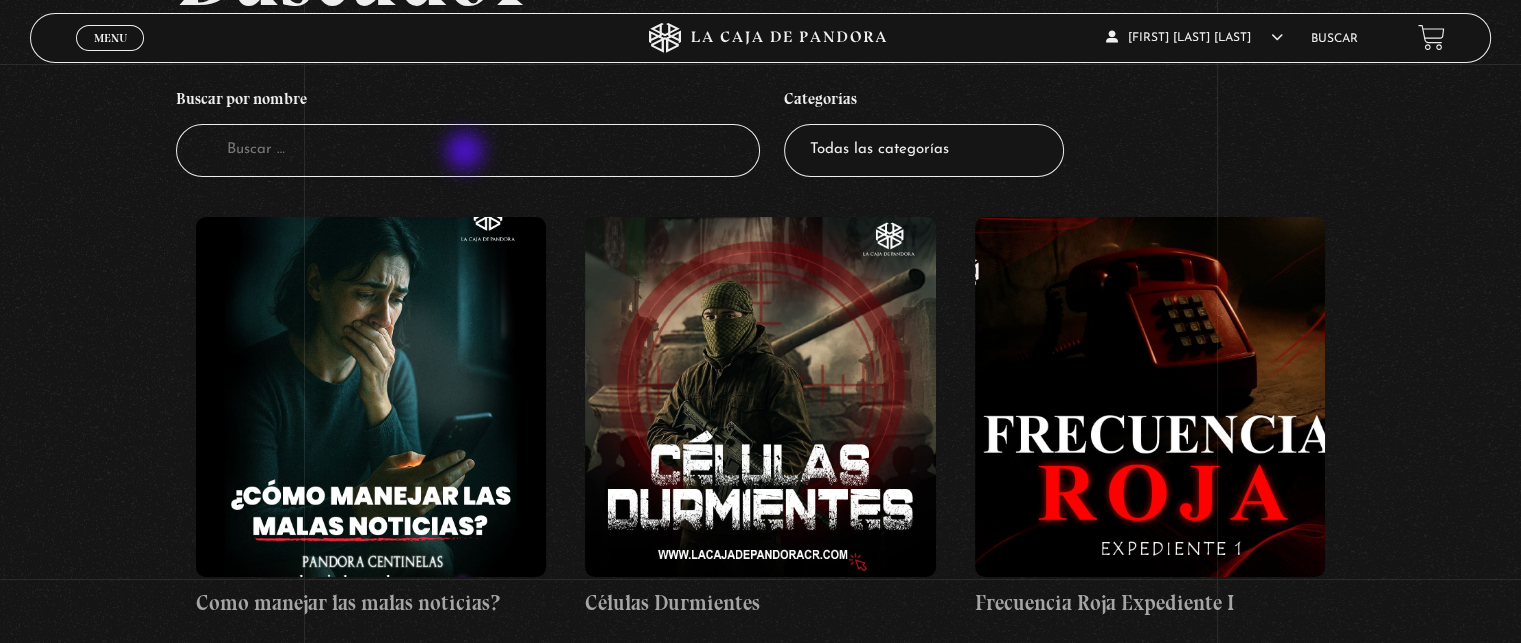 click on "Buscador" at bounding box center (468, 150) 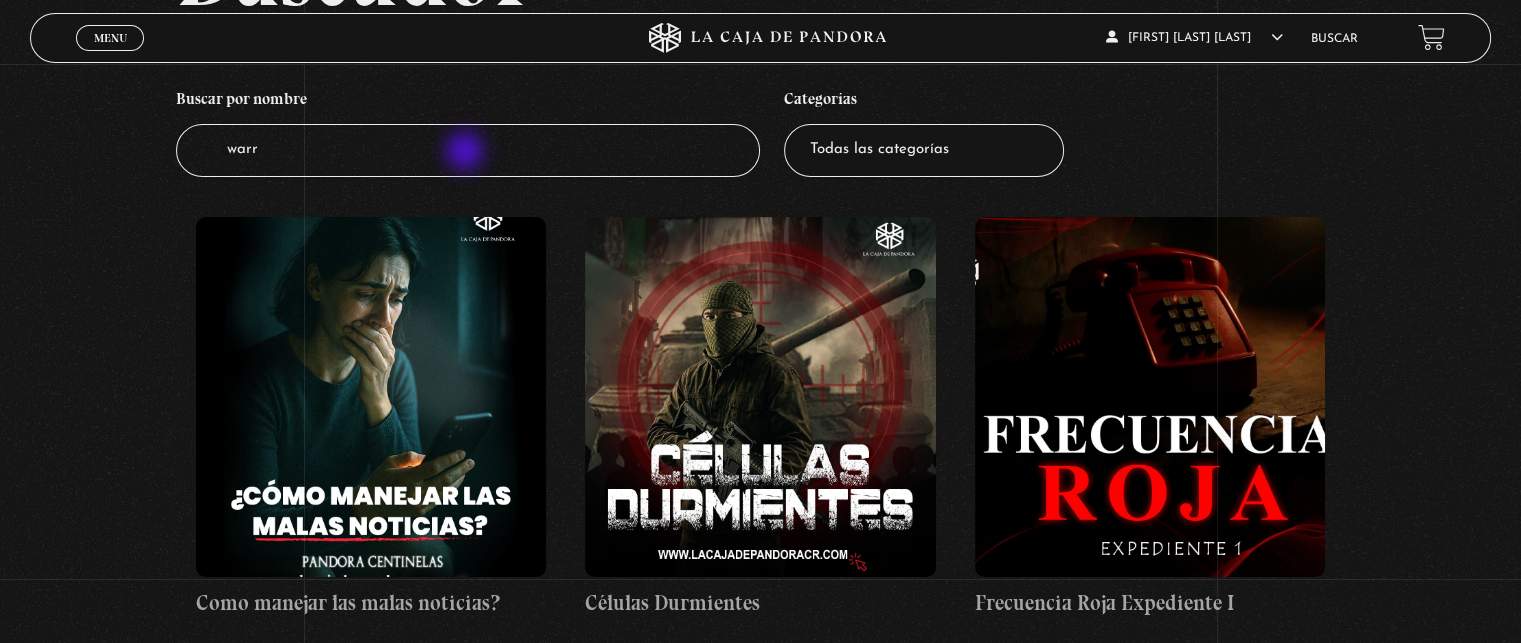 type on "warre" 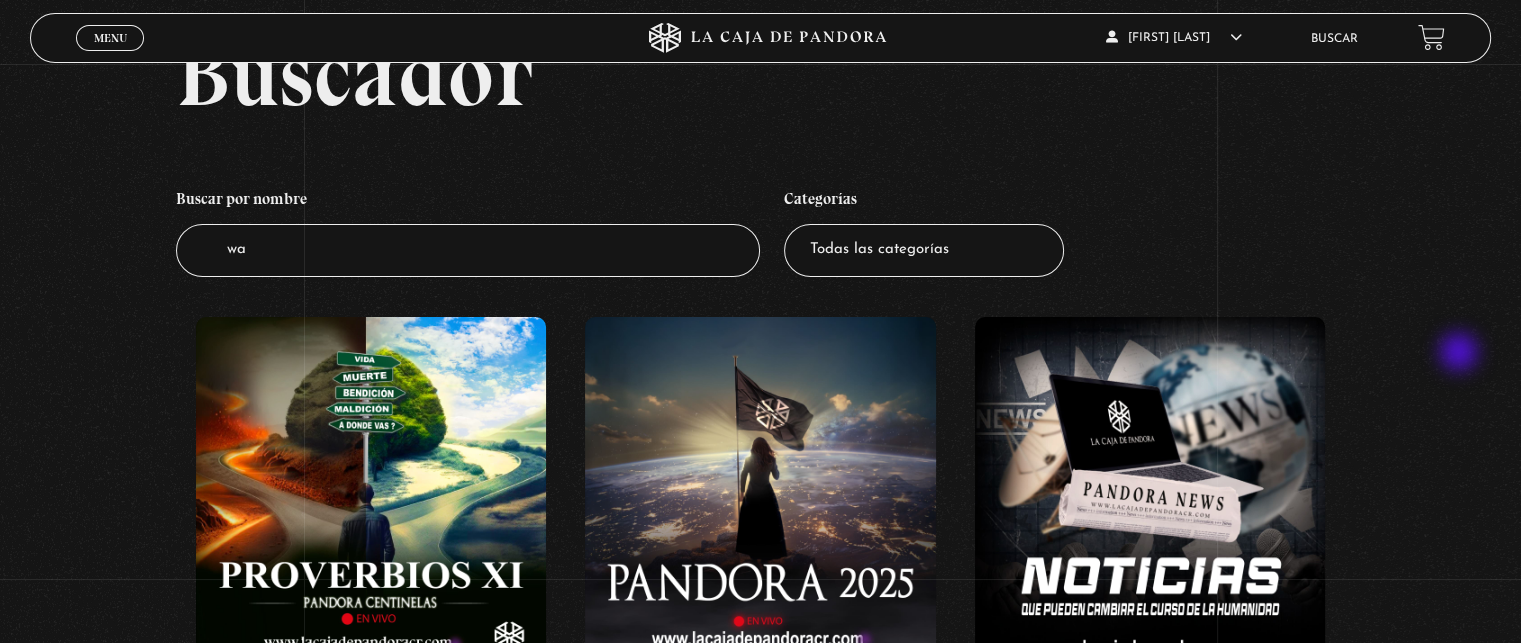 scroll, scrollTop: 0, scrollLeft: 0, axis: both 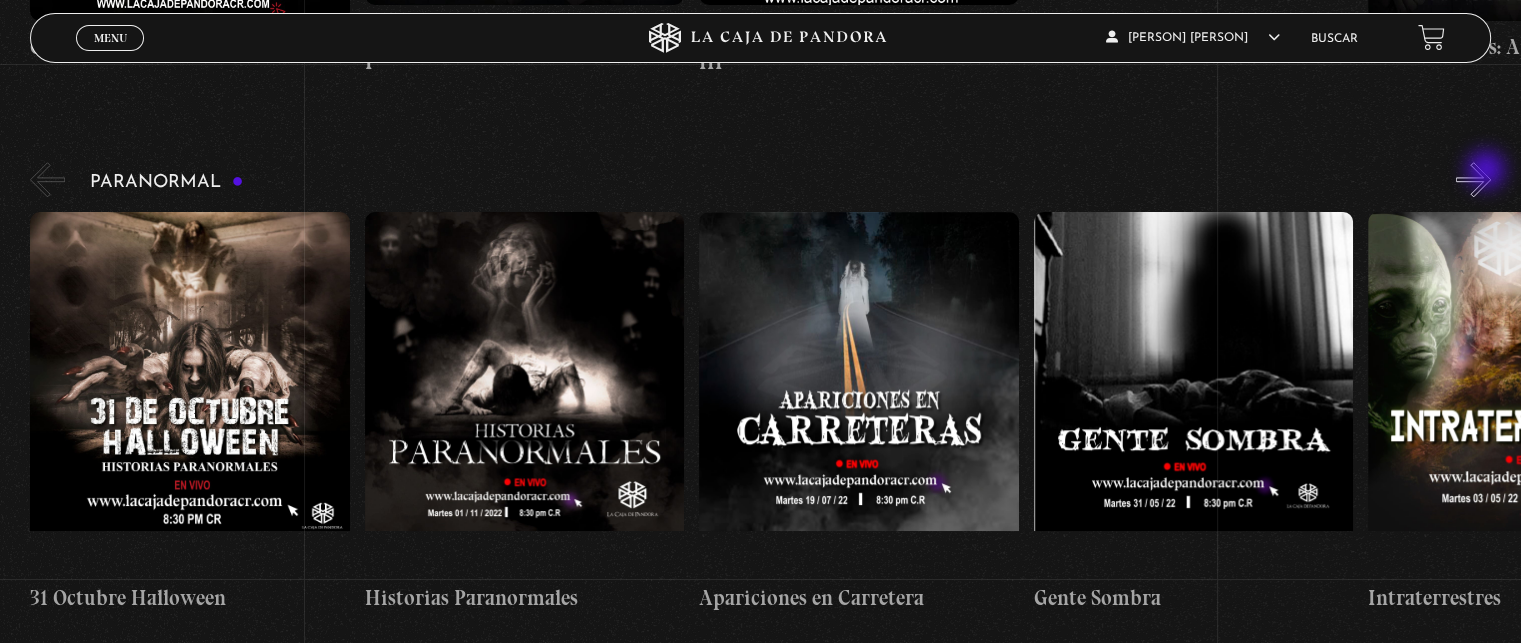 click on "»" at bounding box center (1473, 179) 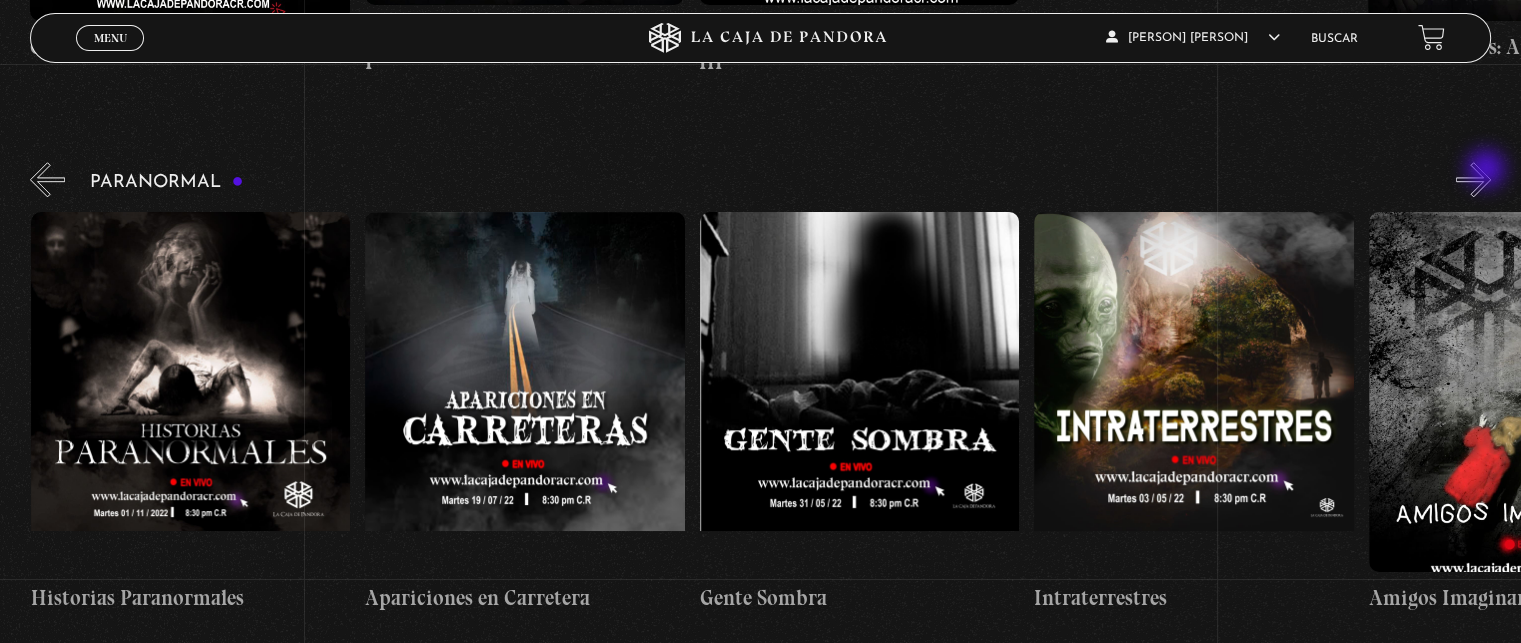 click on "»" at bounding box center [1473, 179] 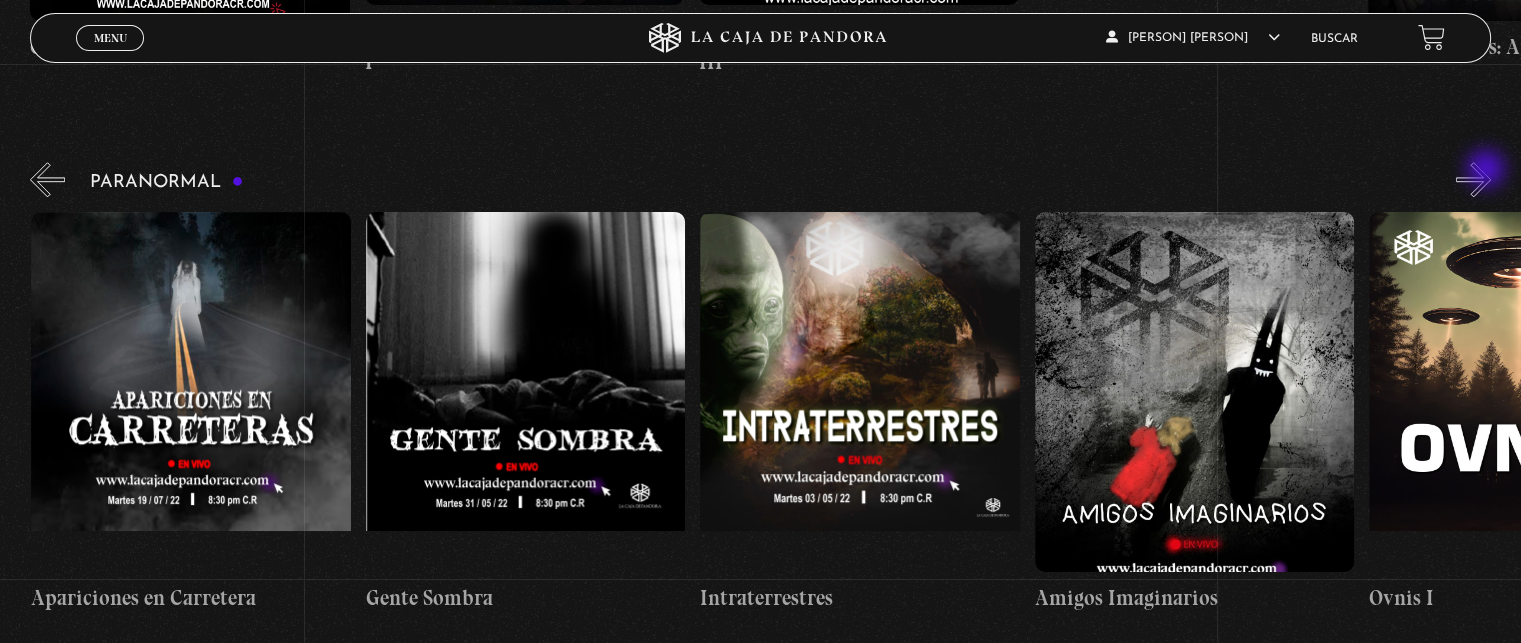 scroll, scrollTop: 0, scrollLeft: 668, axis: horizontal 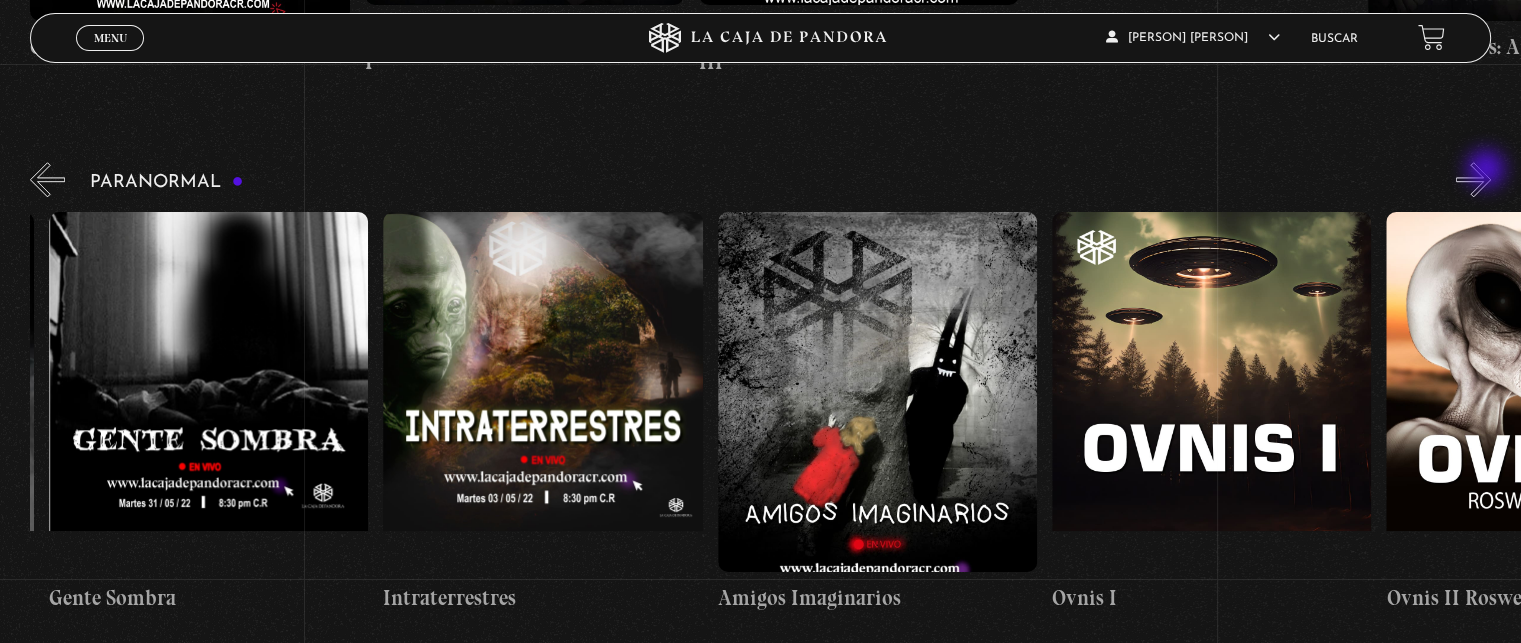 click on "»" at bounding box center [1473, 179] 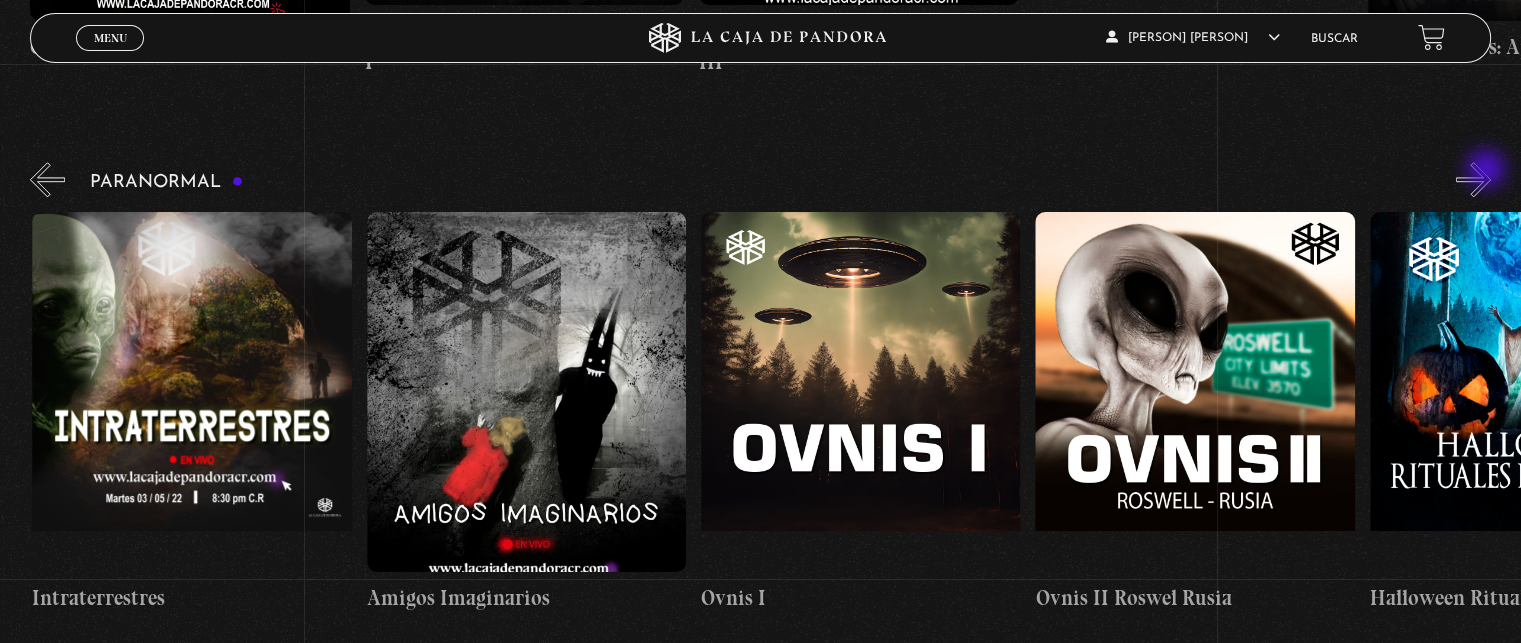 scroll, scrollTop: 0, scrollLeft: 1337, axis: horizontal 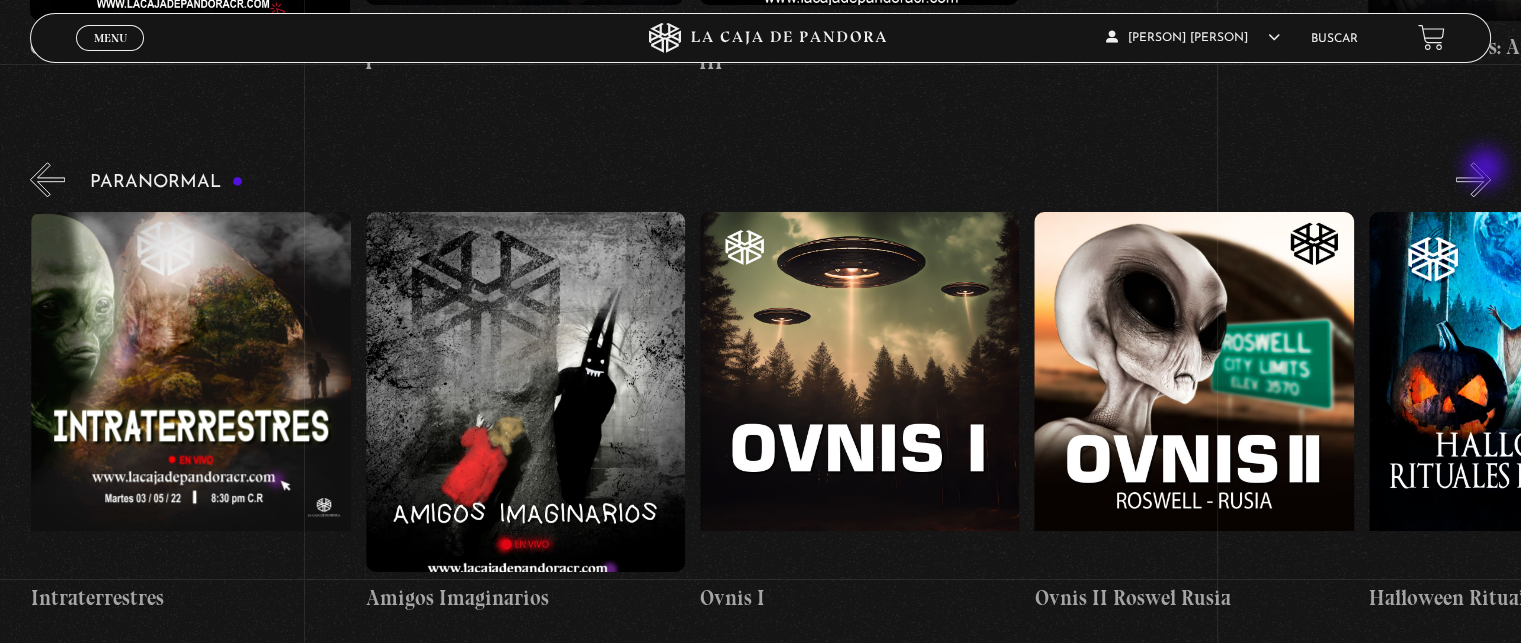 click on "»" at bounding box center (1473, 179) 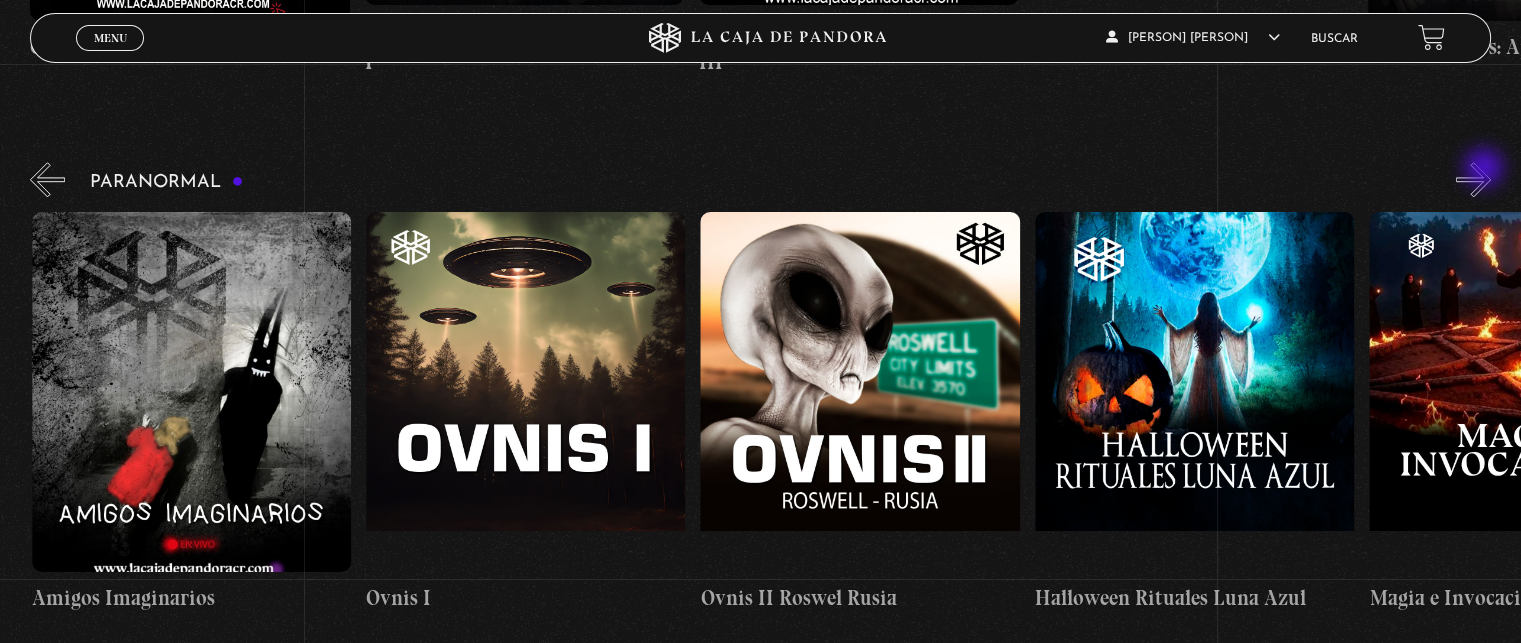 scroll, scrollTop: 0, scrollLeft: 1672, axis: horizontal 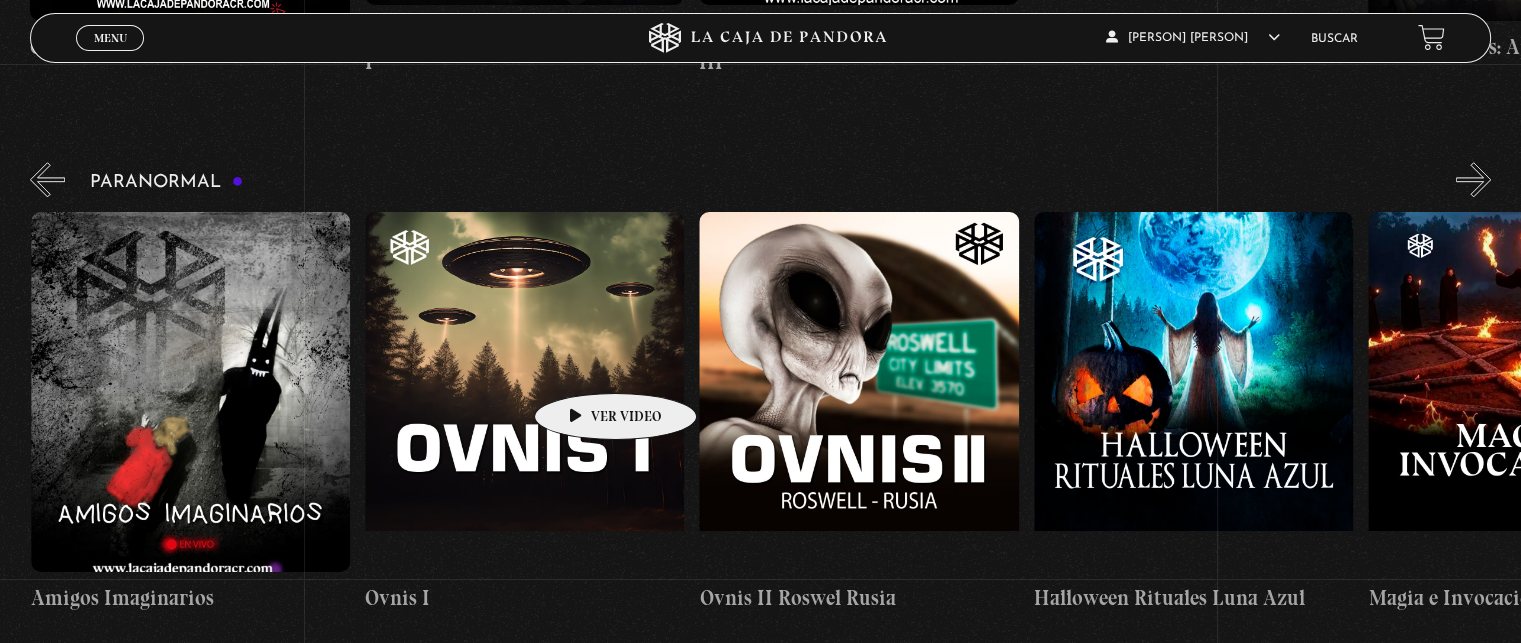 click at bounding box center [524, 392] 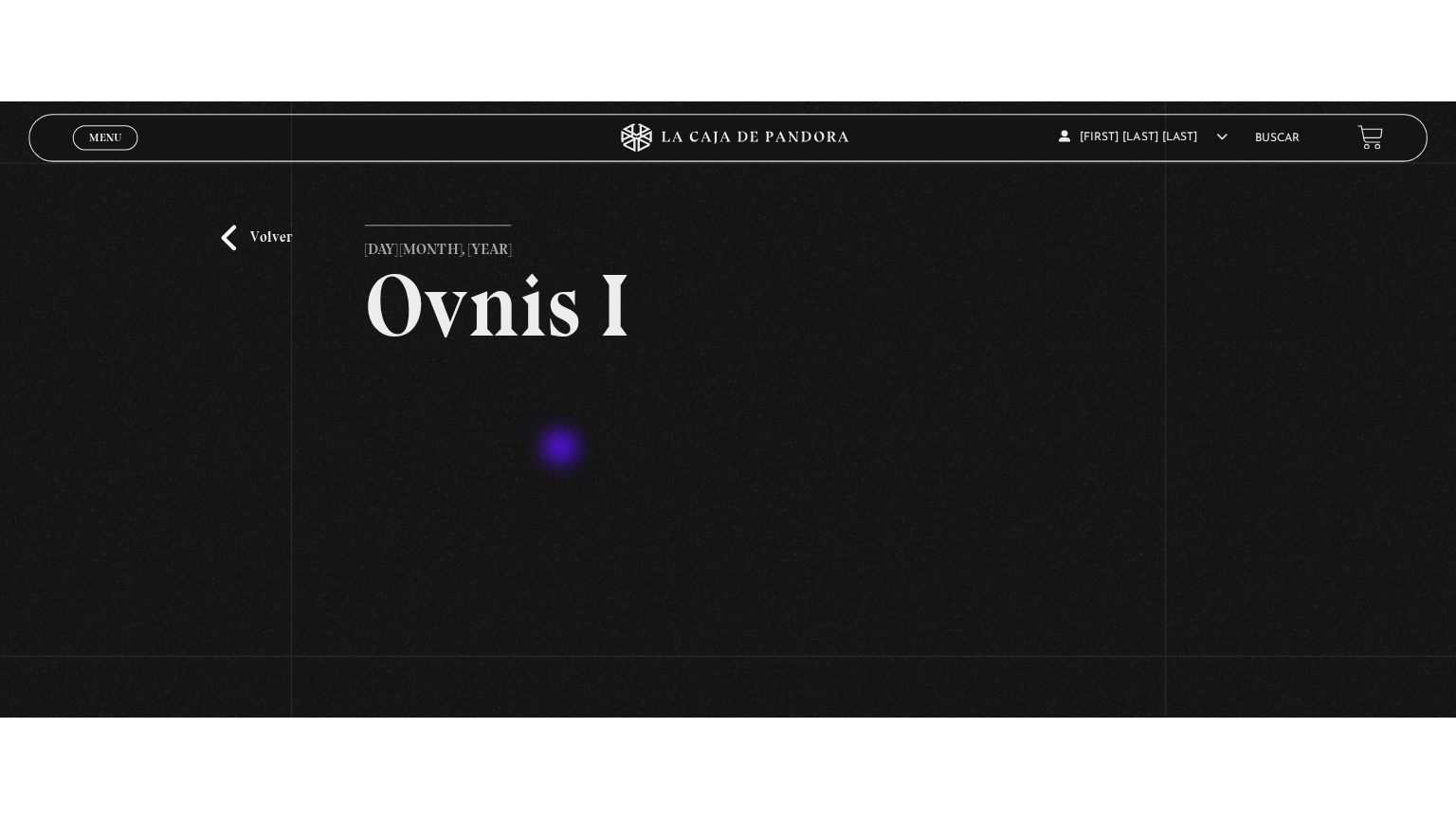scroll, scrollTop: 190, scrollLeft: 0, axis: vertical 